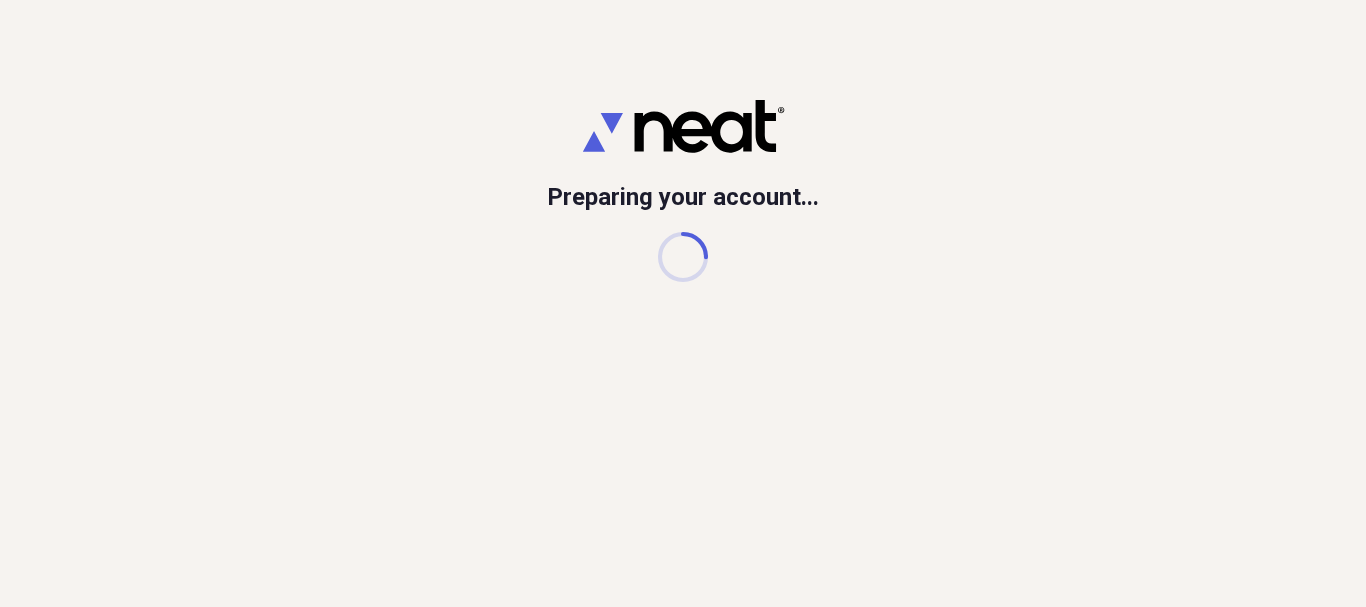 scroll, scrollTop: 0, scrollLeft: 0, axis: both 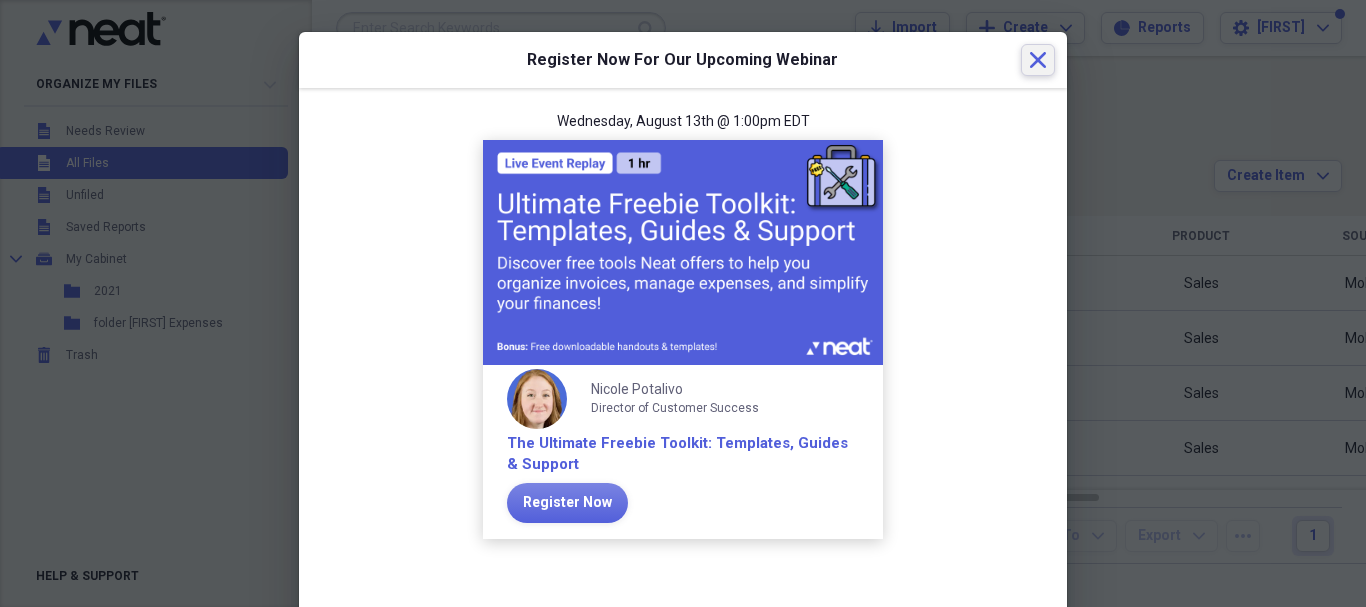 click on "Close" at bounding box center [1038, 60] 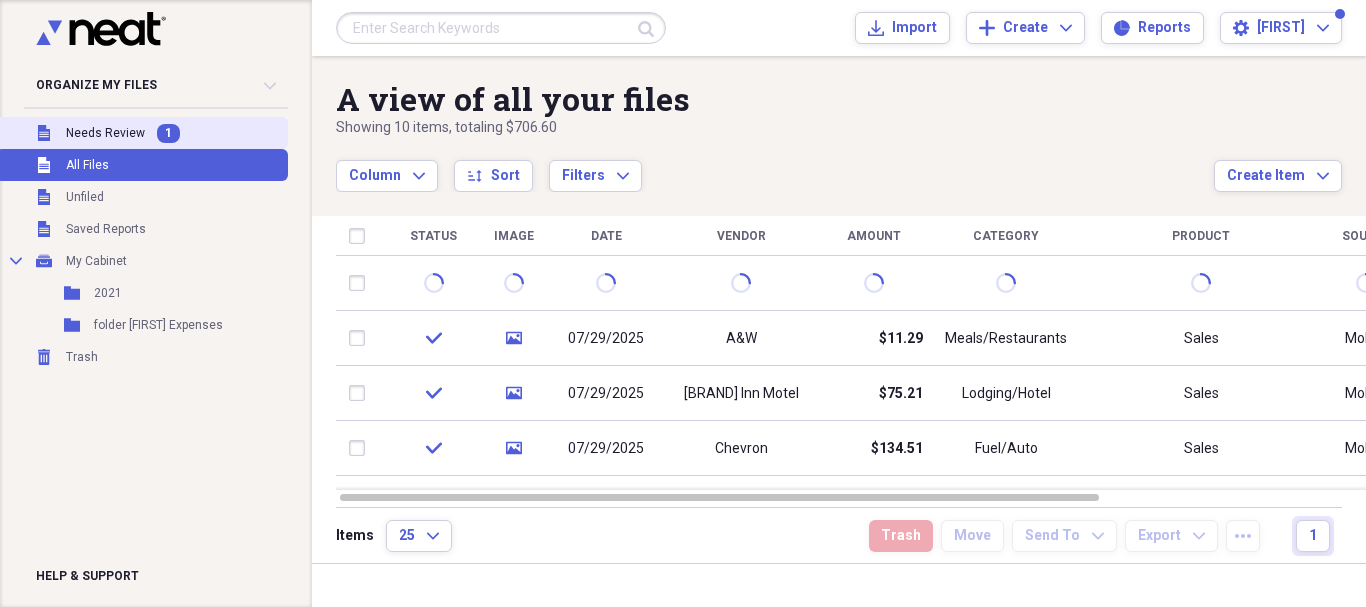 click on "Needs Review" at bounding box center [105, 133] 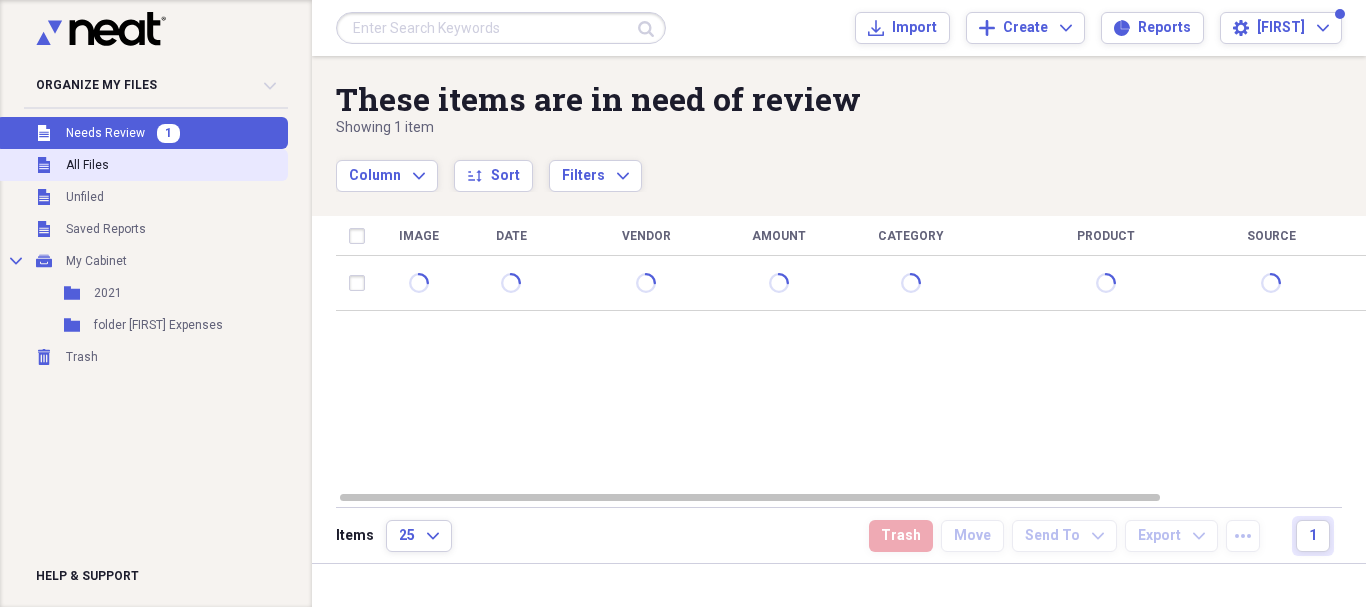 click on "Unfiled All Files" at bounding box center [142, 165] 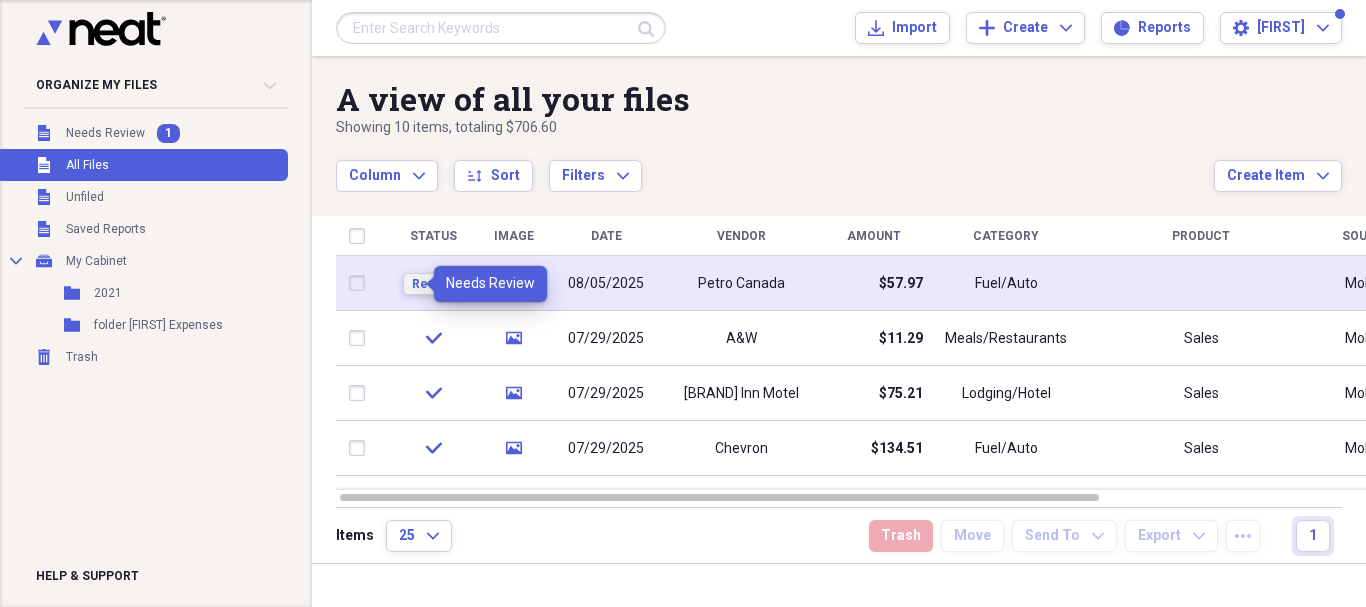 click on "Review" at bounding box center (433, 284) 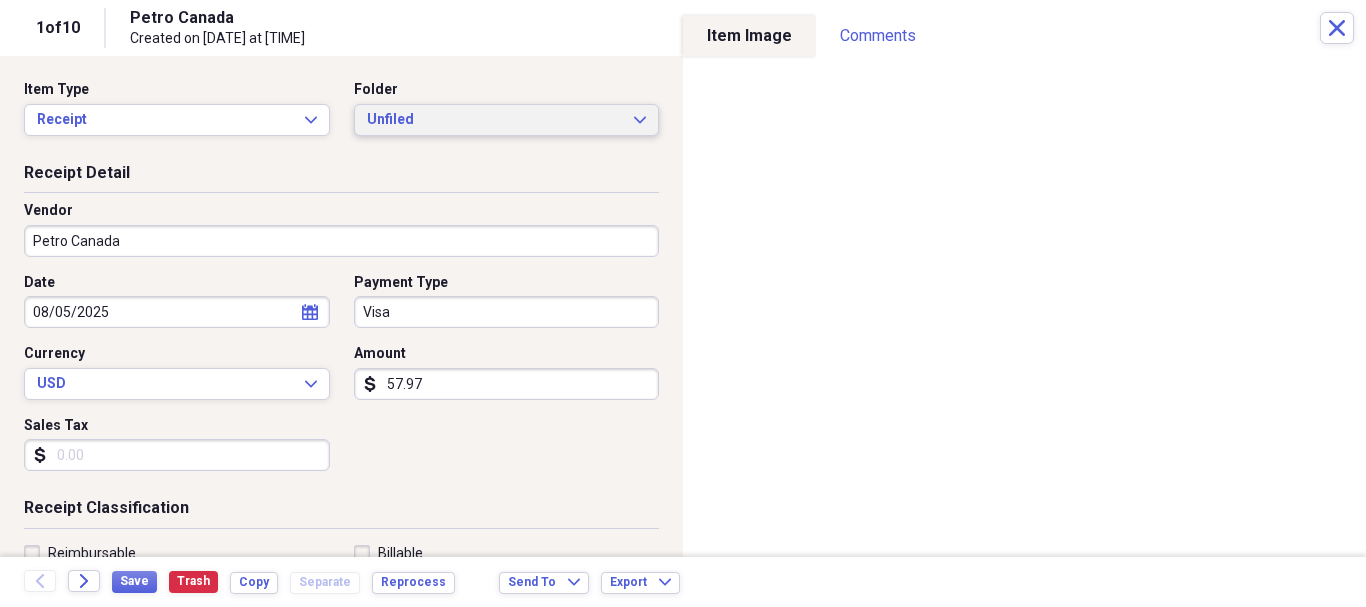 click on "Expand" 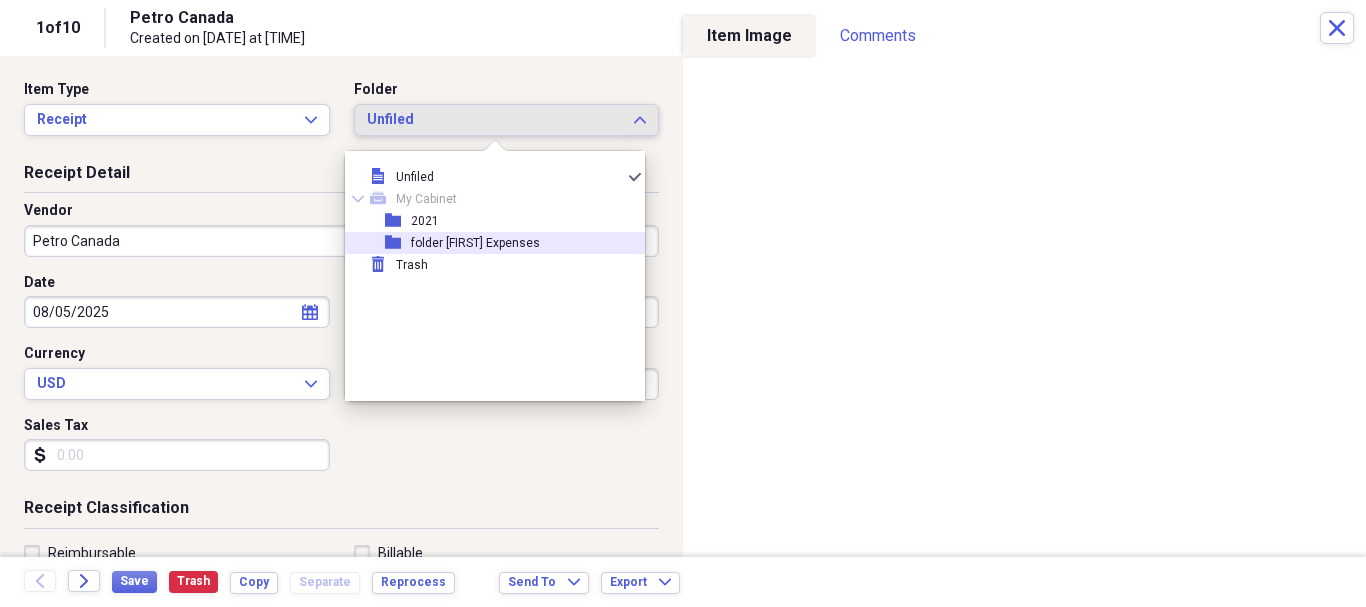 click on "folder [FIRST] Expenses" at bounding box center [475, 243] 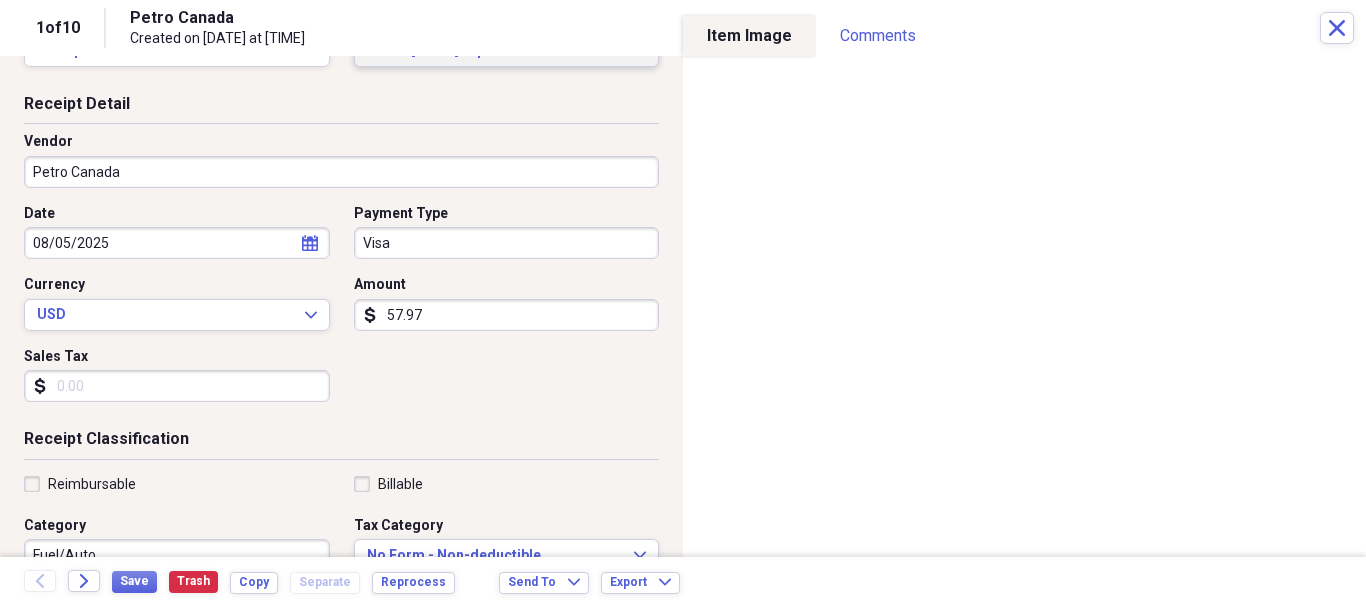 scroll, scrollTop: 100, scrollLeft: 0, axis: vertical 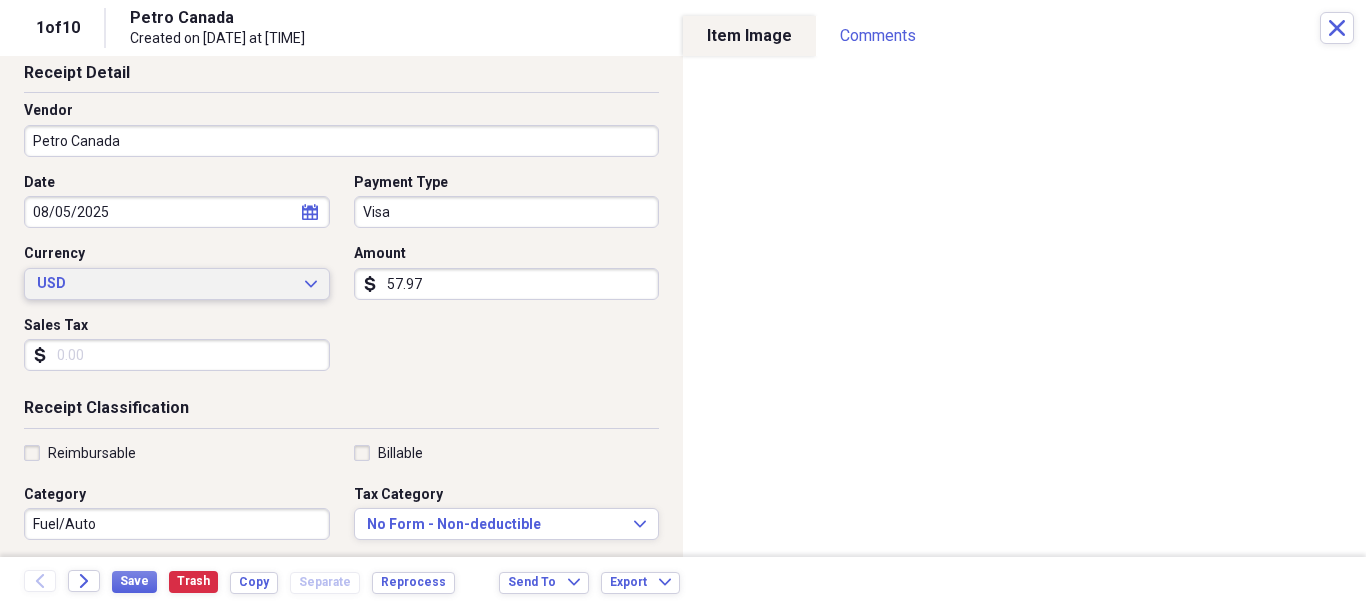 click on "Expand" 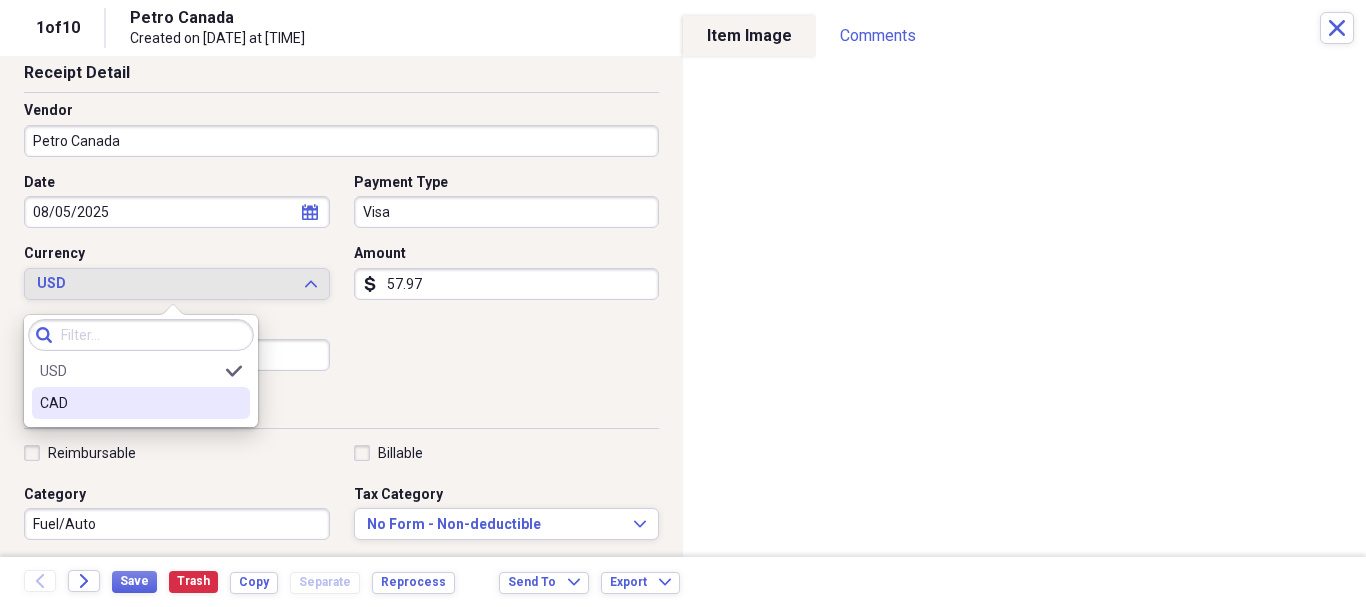 click on "CAD" at bounding box center (129, 403) 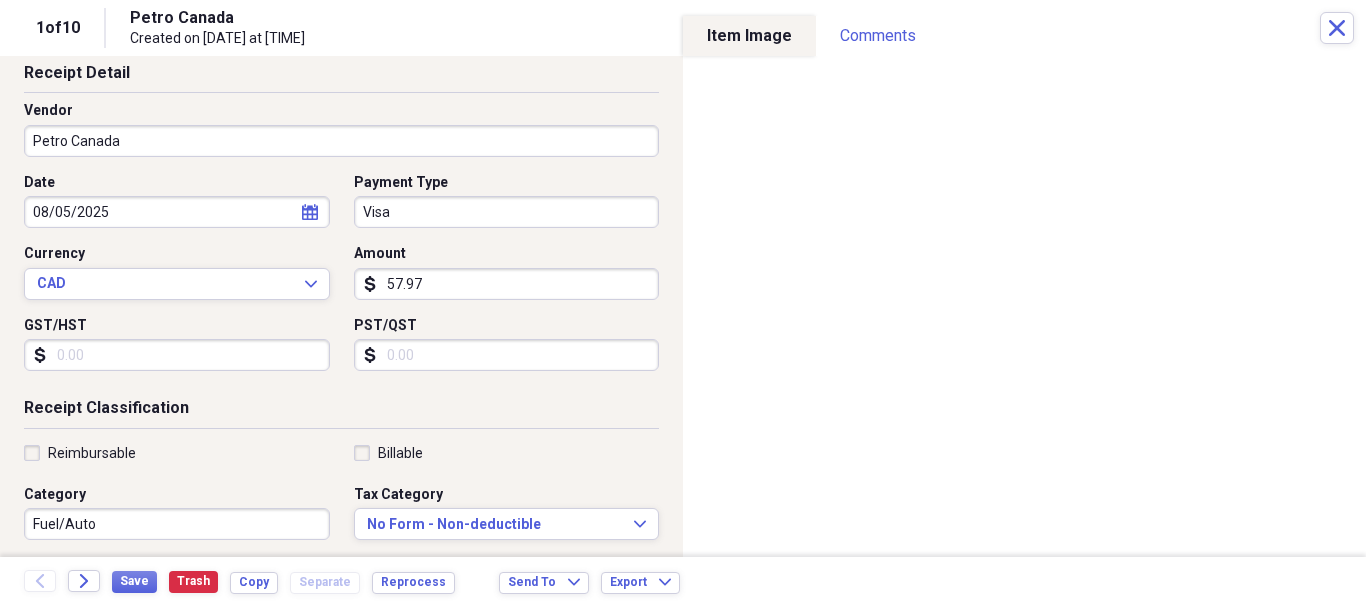 click on "57.97" at bounding box center [507, 284] 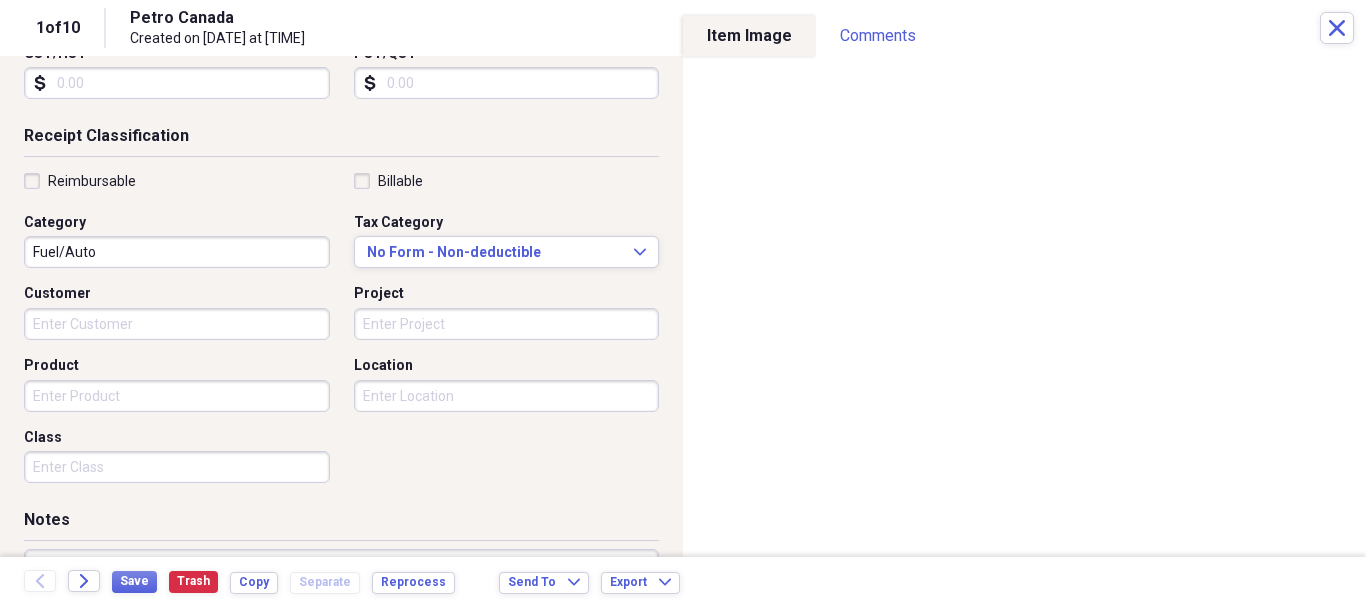 scroll, scrollTop: 400, scrollLeft: 0, axis: vertical 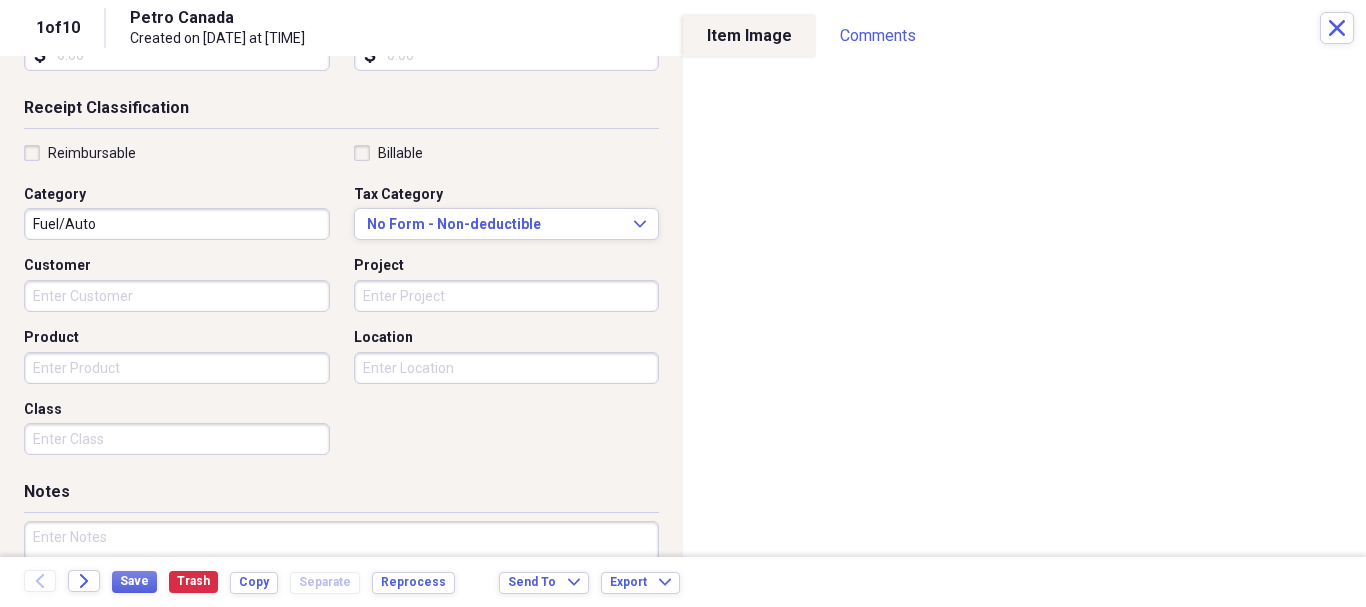 type on "101.30" 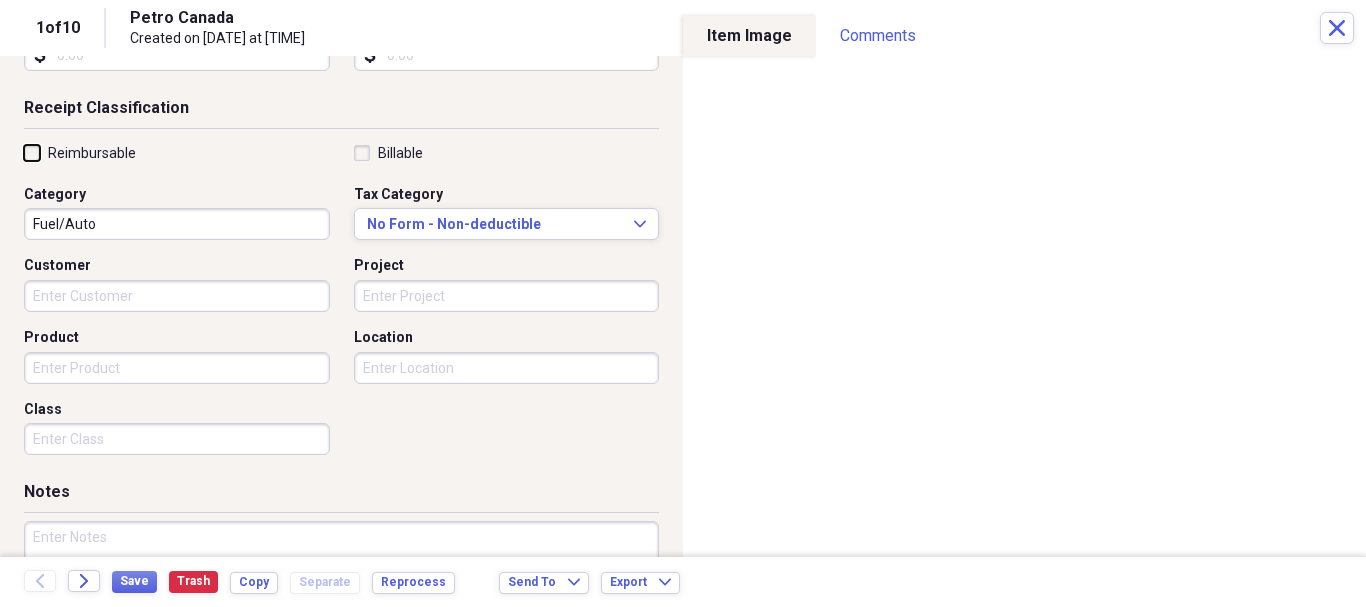 click on "Reimbursable" at bounding box center (24, 152) 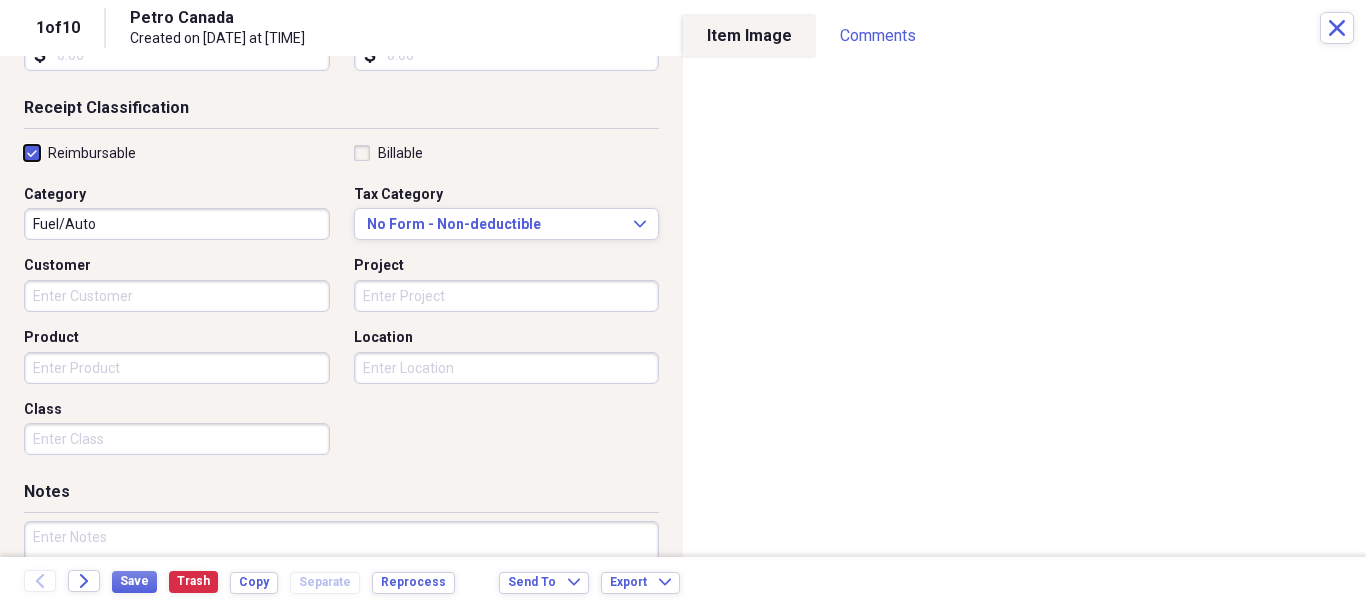 checkbox on "true" 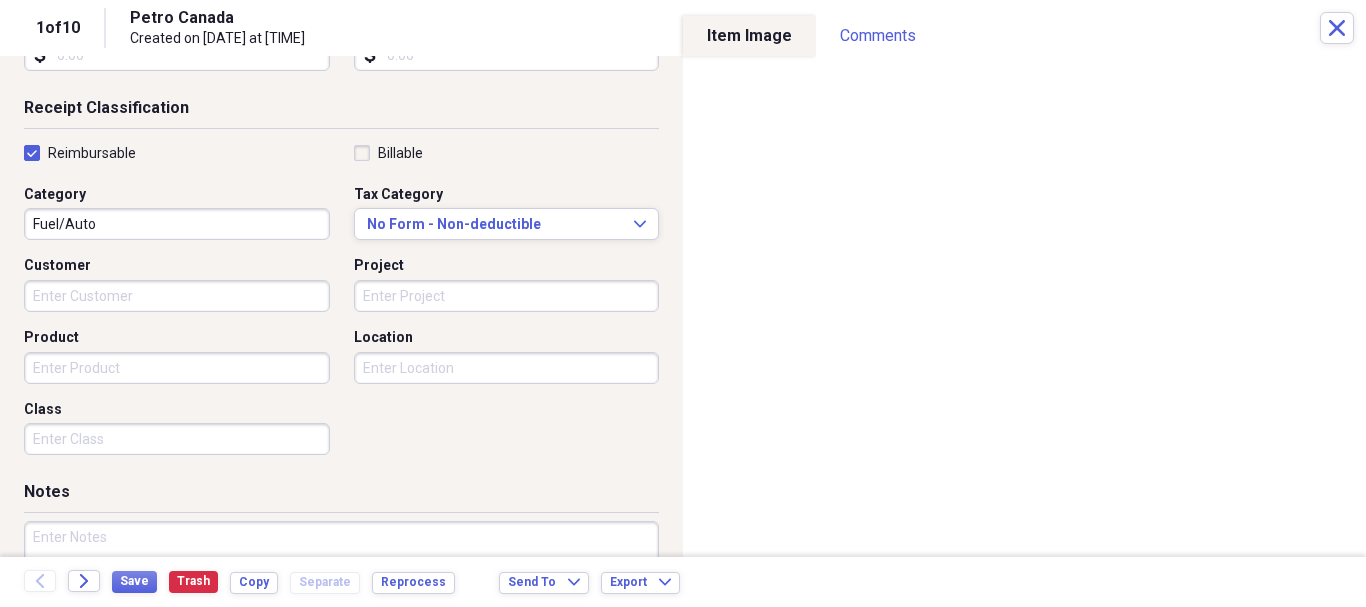 click on "Customer" at bounding box center (177, 296) 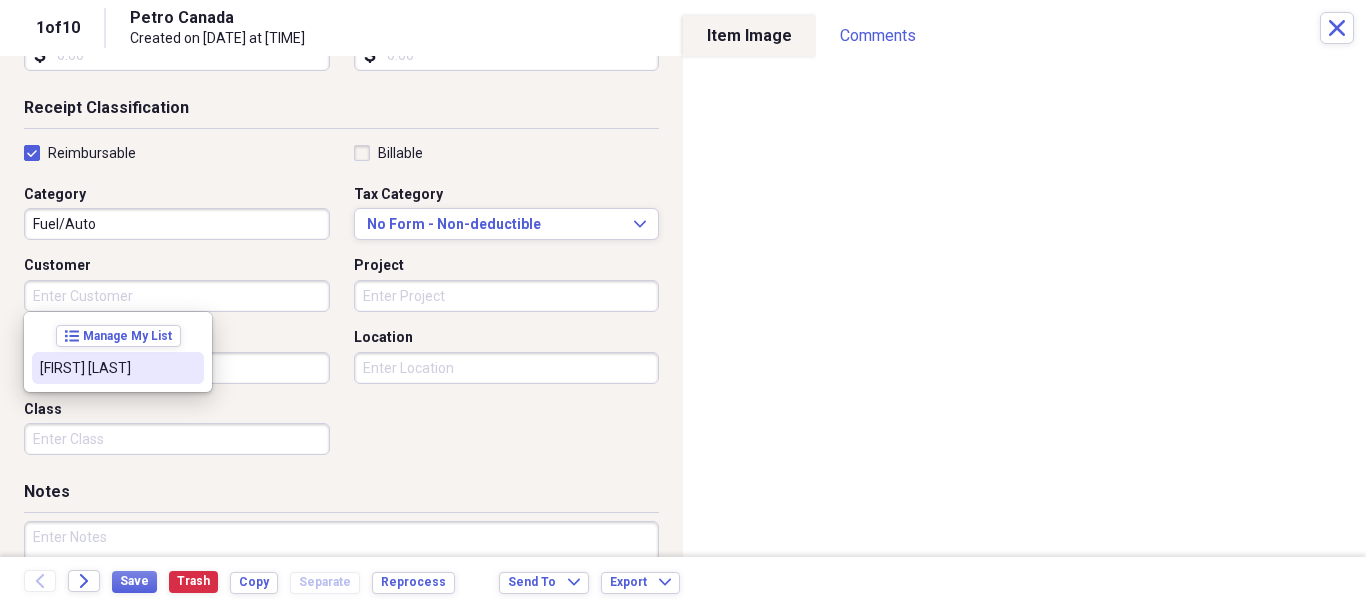 click on "[FIRST] [LAST]" at bounding box center [106, 368] 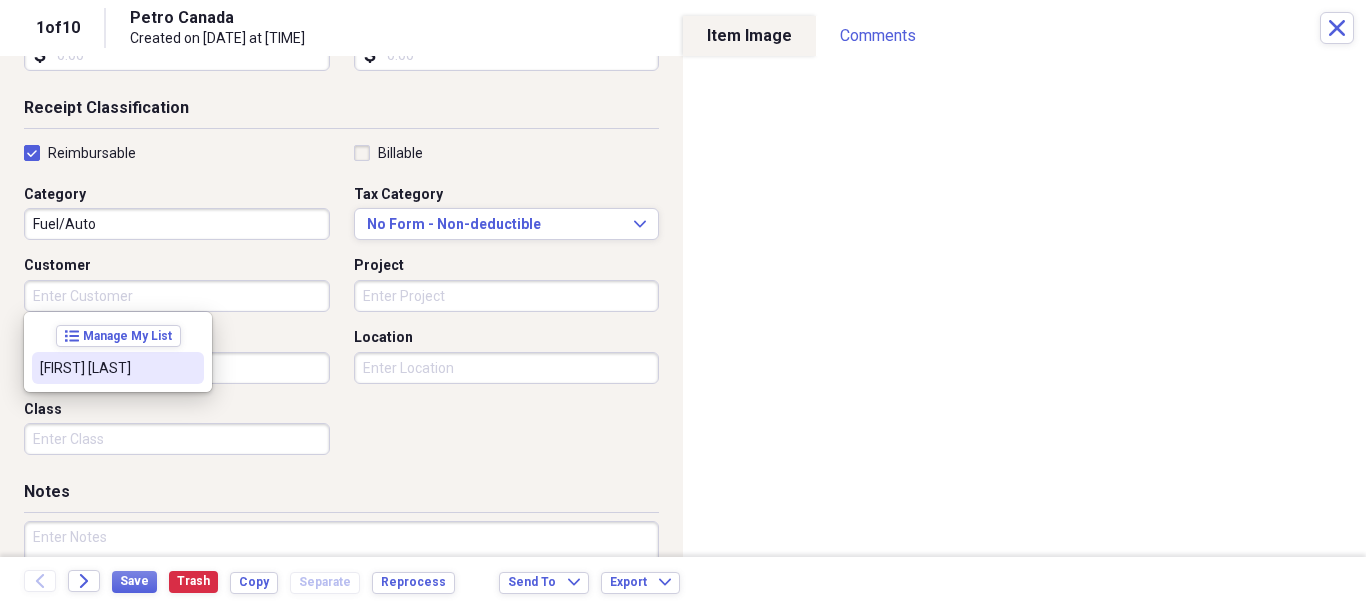 type on "[FIRST] [LAST]" 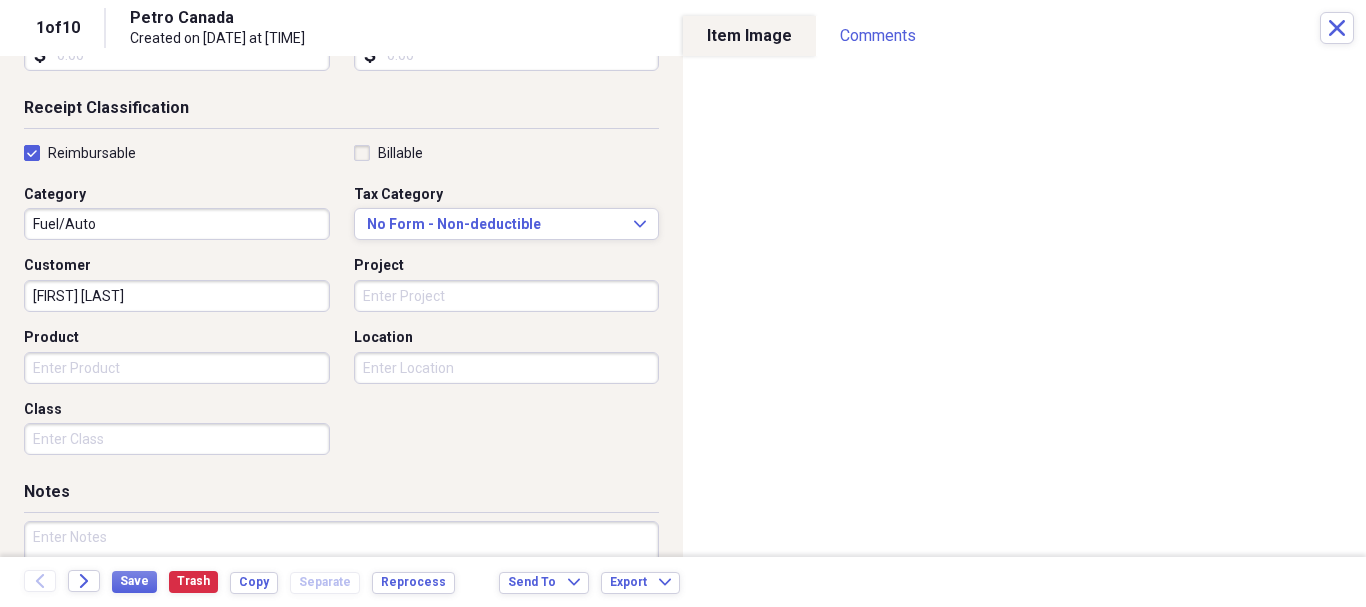 click on "Project" at bounding box center (507, 296) 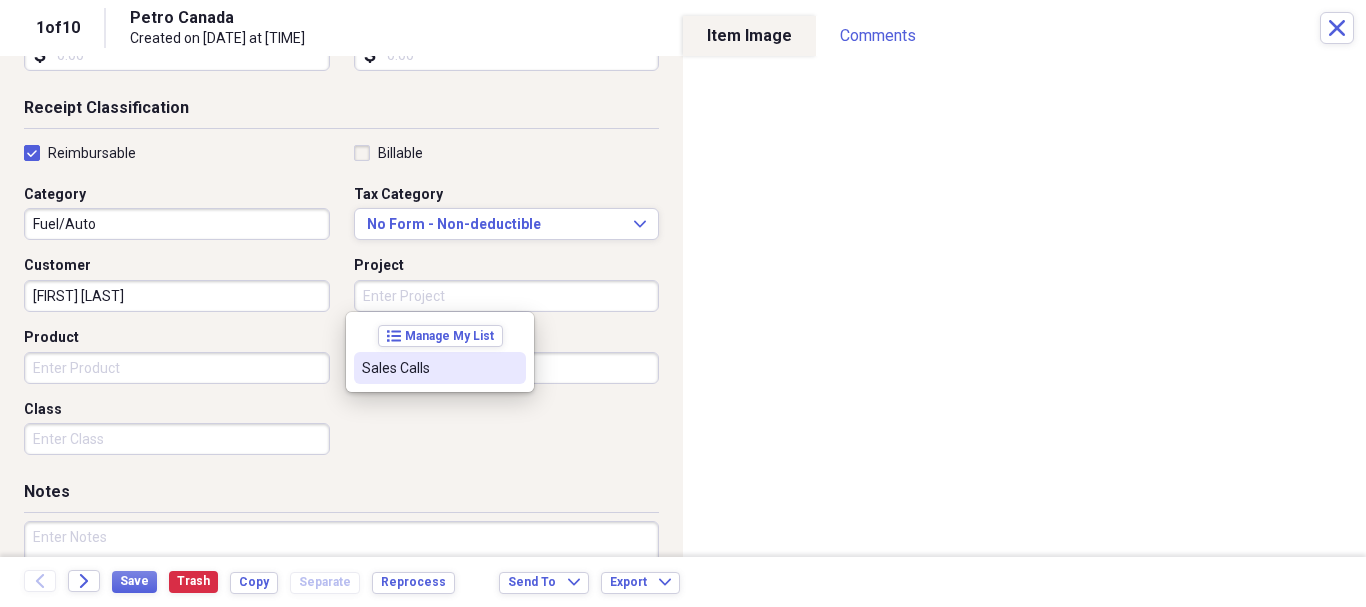 click on "Sales Calls" at bounding box center [428, 368] 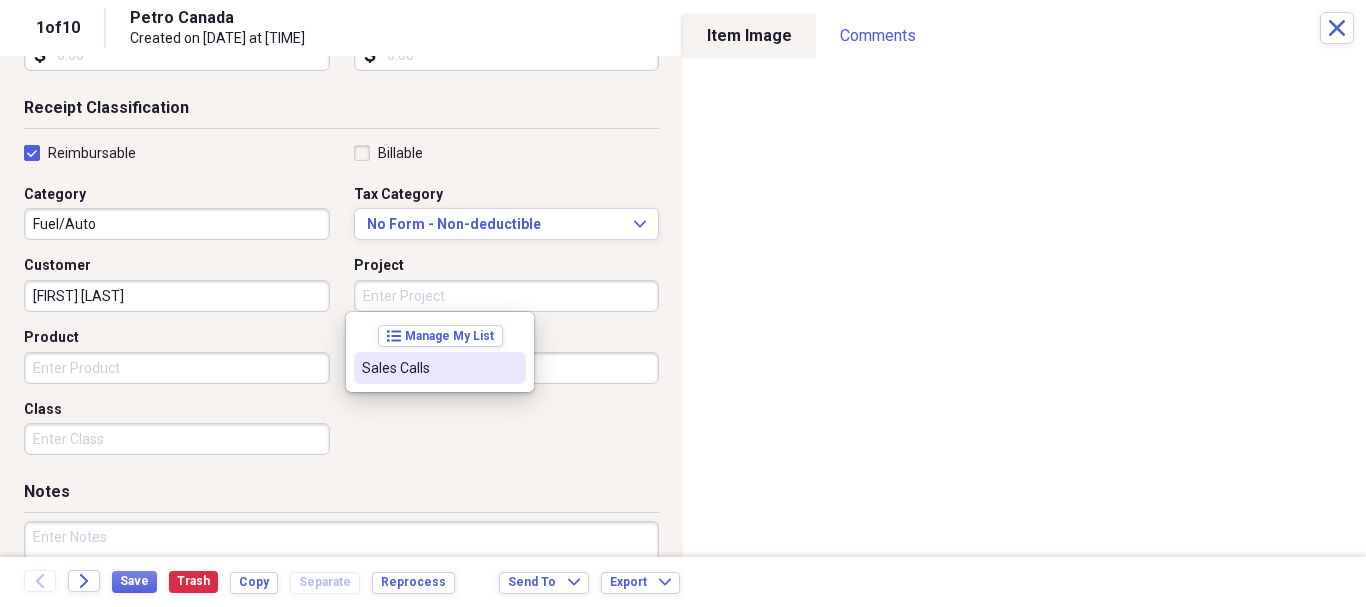 type on "Sales Calls" 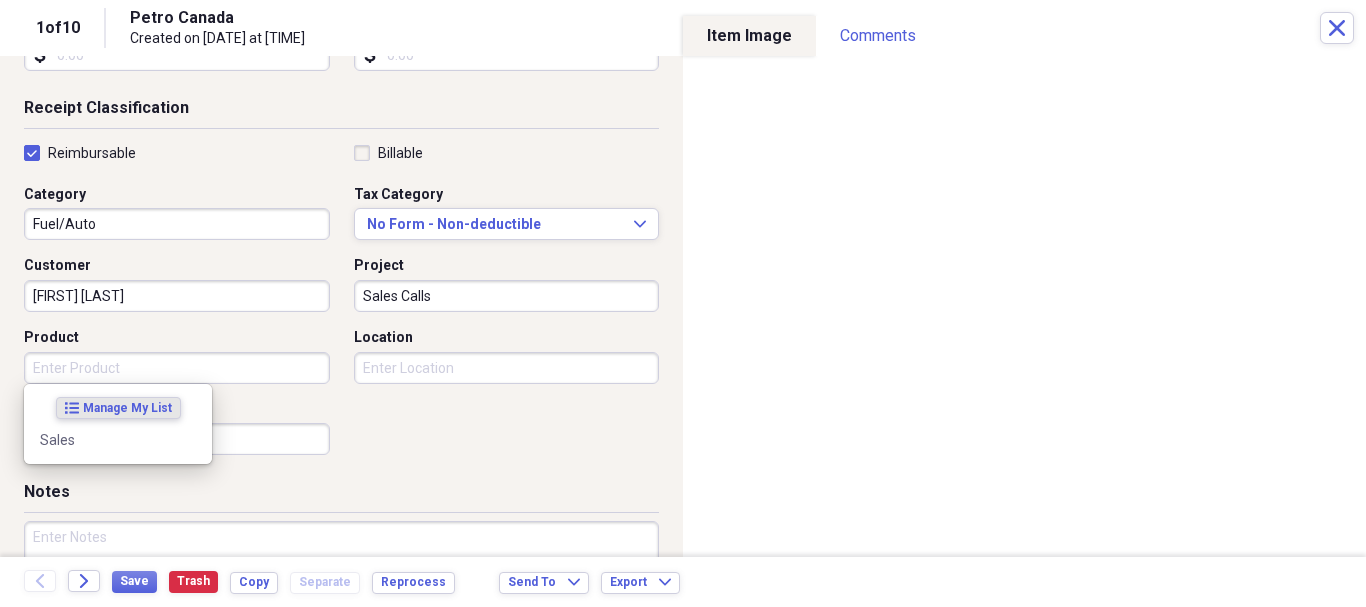 drag, startPoint x: 160, startPoint y: 373, endPoint x: 83, endPoint y: 436, distance: 99.48869 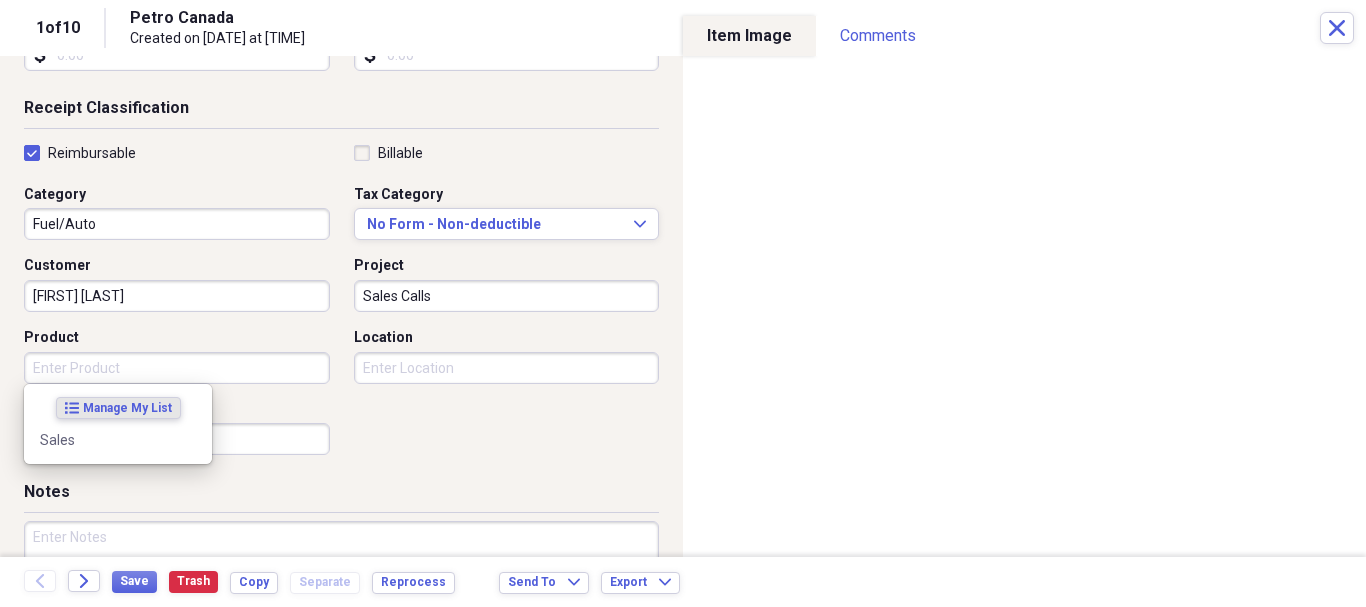 click on "Product" at bounding box center [177, 368] 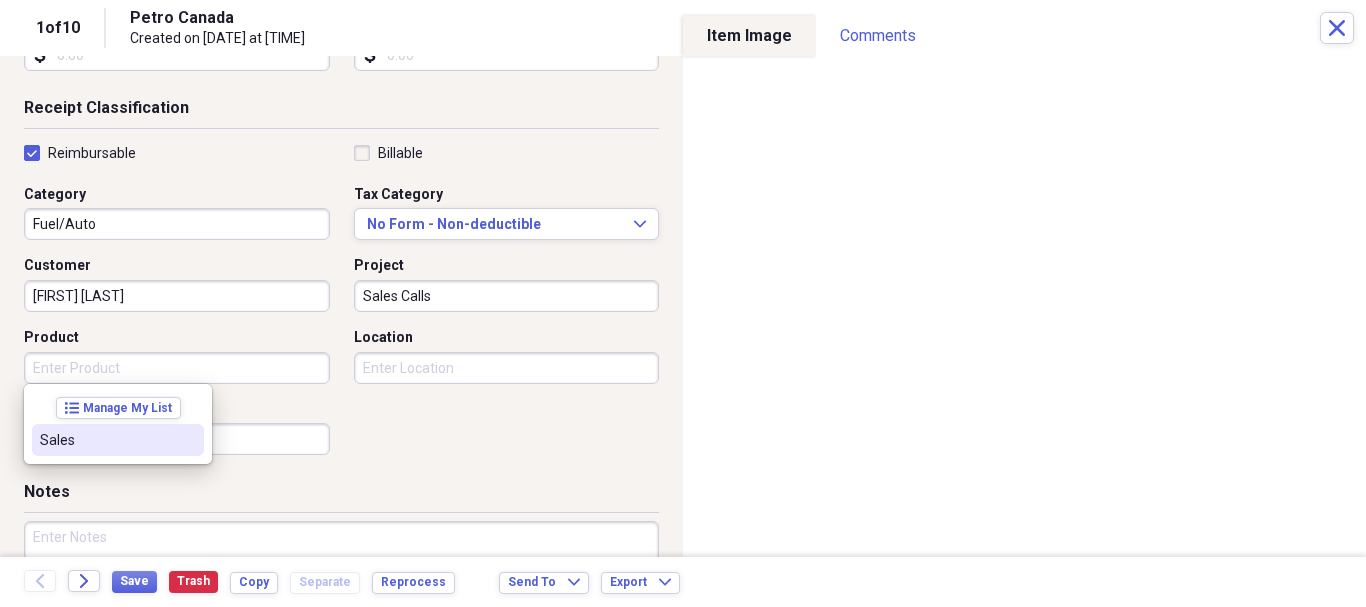 click on "Sales" at bounding box center [106, 440] 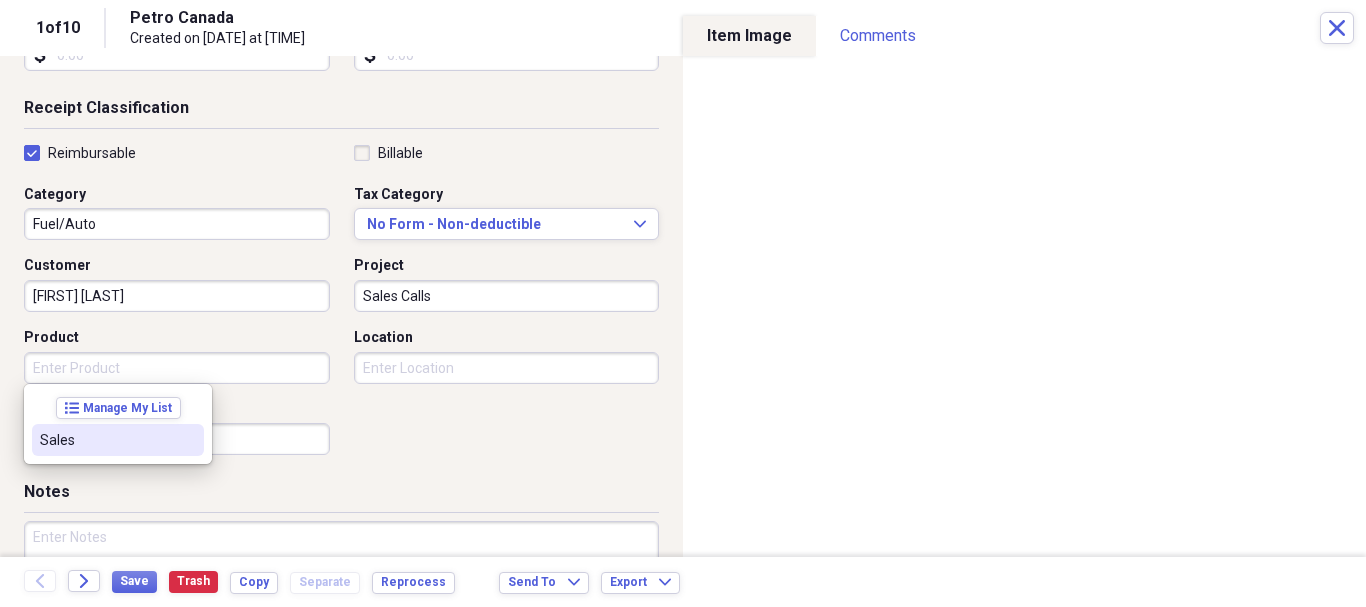 type on "Sales" 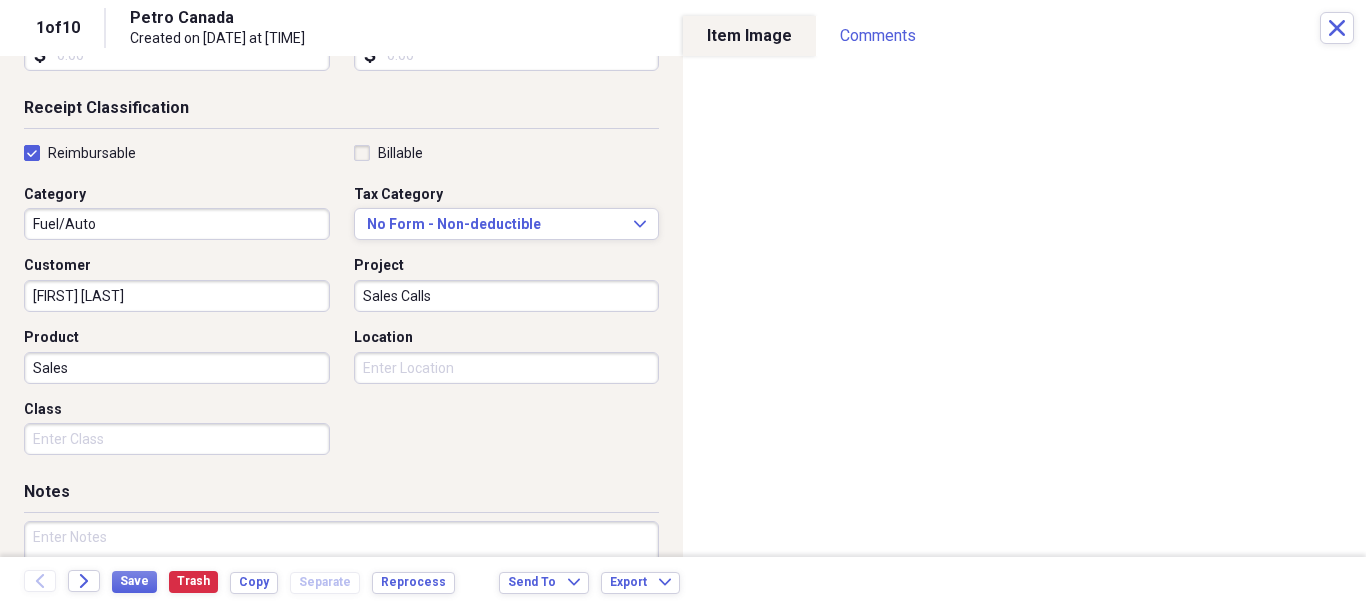 click on "Location" at bounding box center (507, 368) 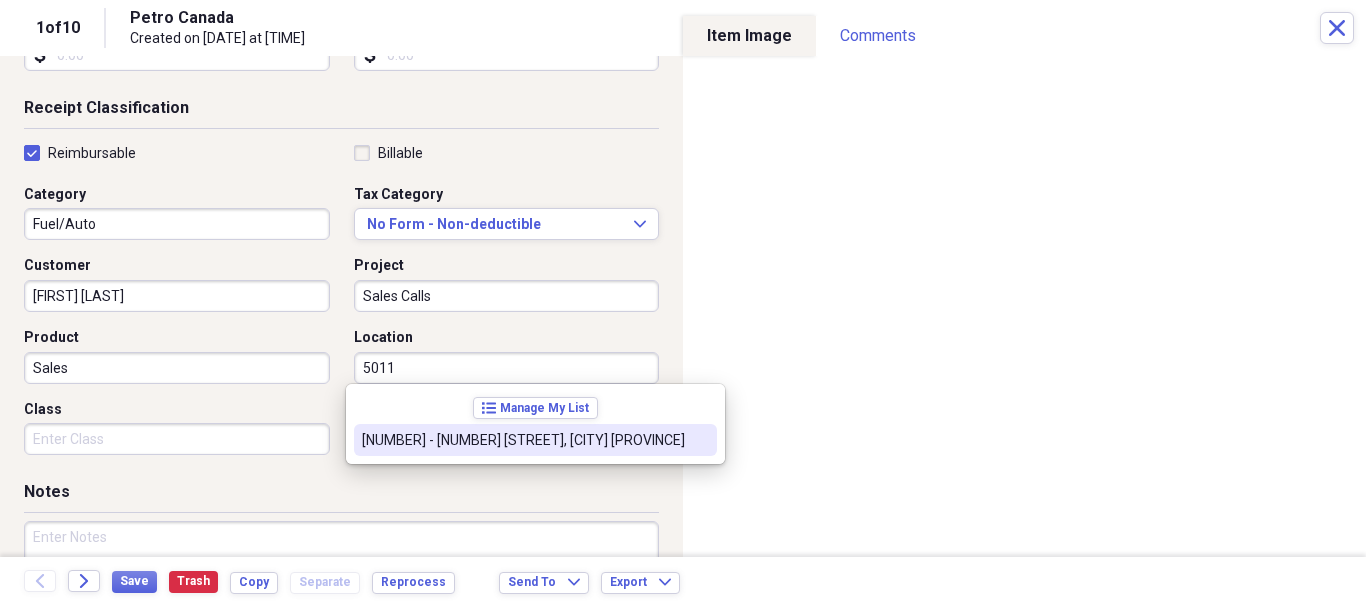 click on "[NUMBER] - [NUMBER] [STREET], [CITY] [PROVINCE]" at bounding box center [523, 440] 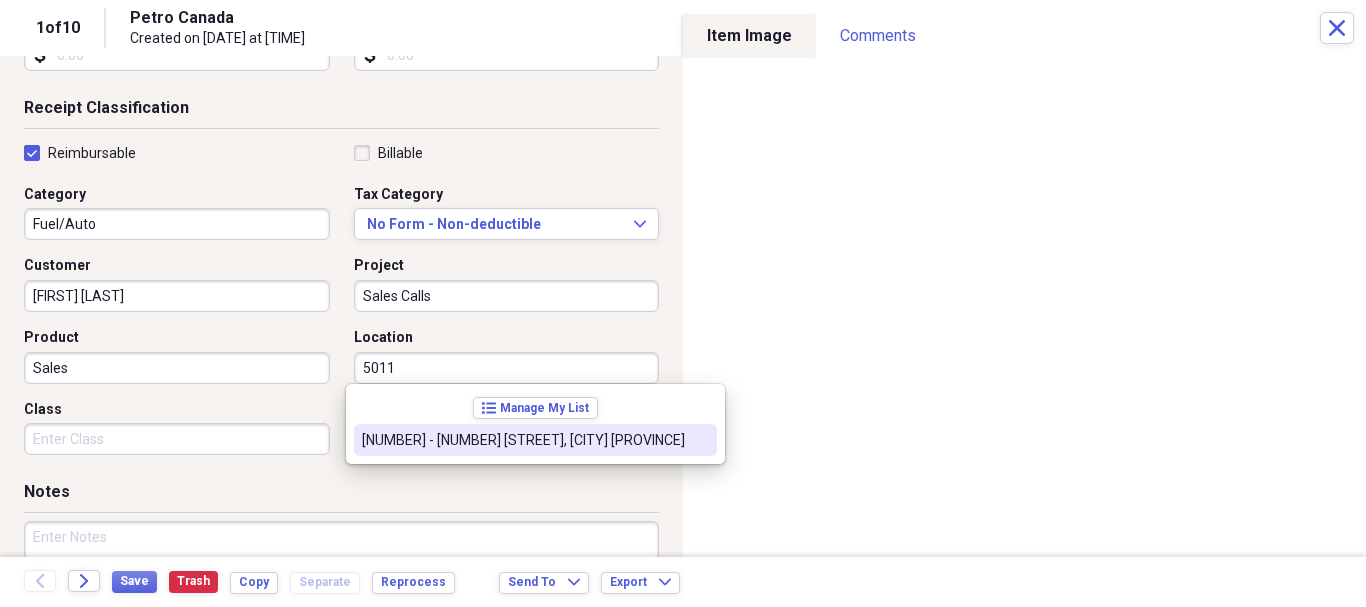 type on "[NUMBER] - [NUMBER] [STREET], [CITY] [PROVINCE]" 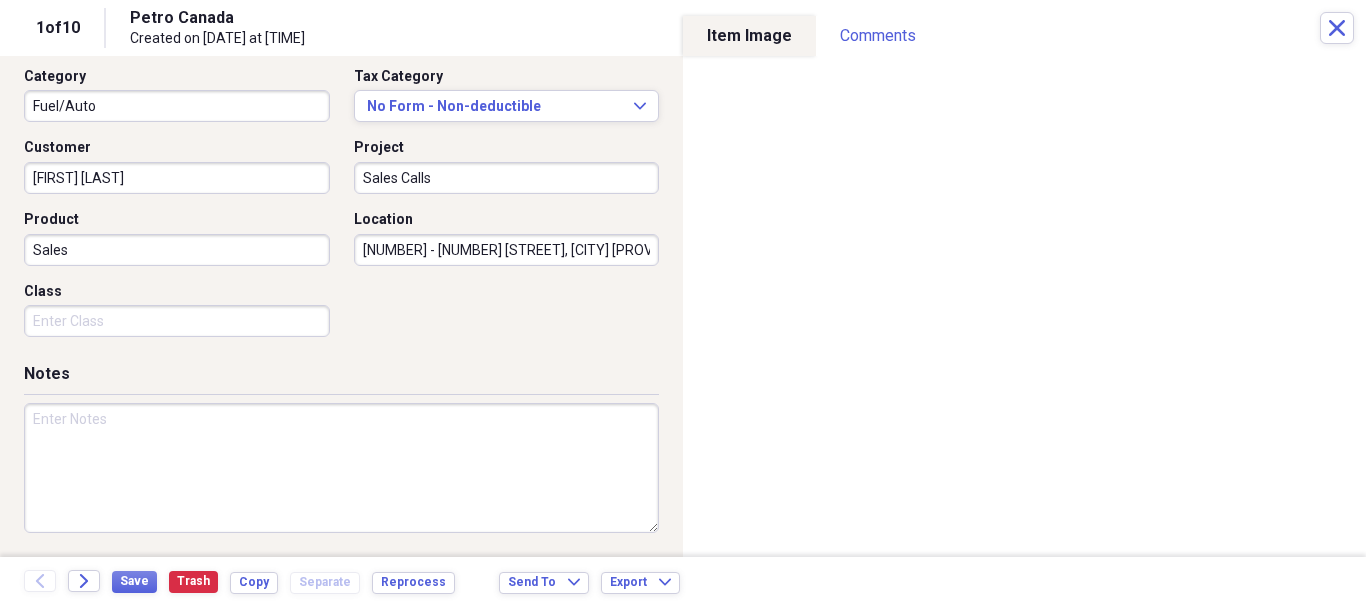 scroll, scrollTop: 520, scrollLeft: 0, axis: vertical 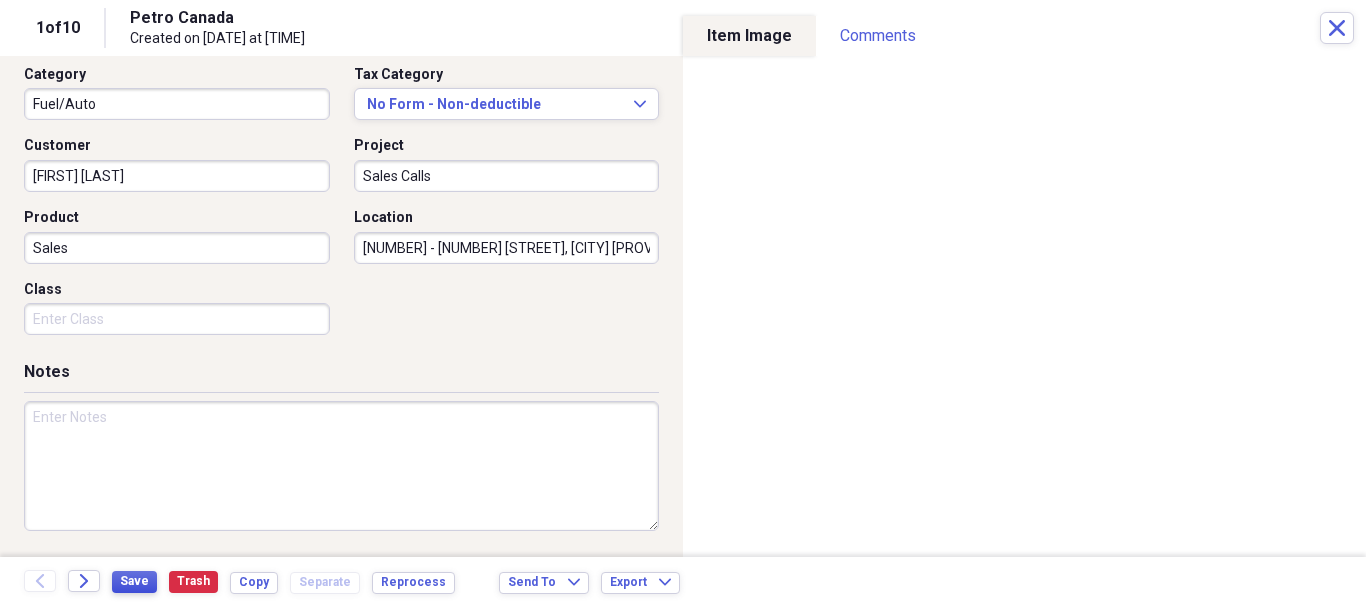 click on "Save" at bounding box center (134, 581) 